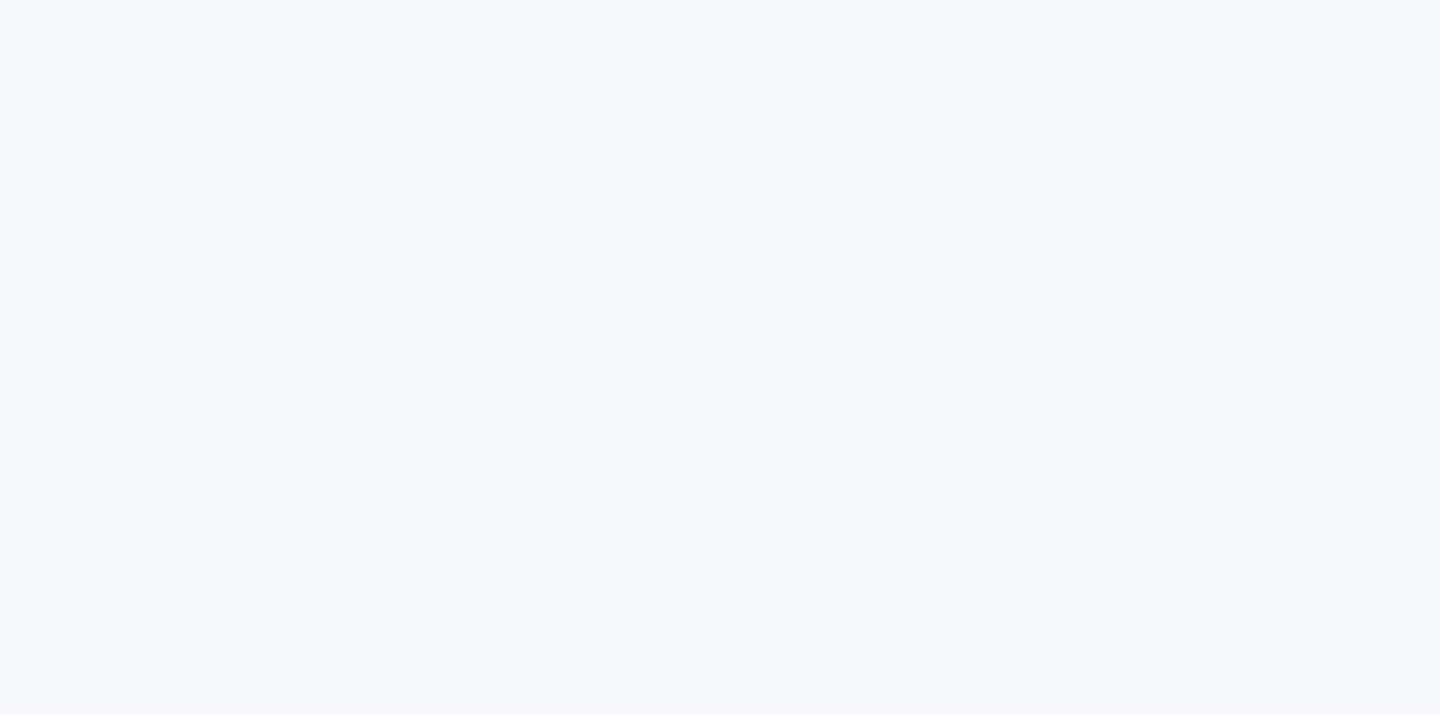 scroll, scrollTop: 0, scrollLeft: 0, axis: both 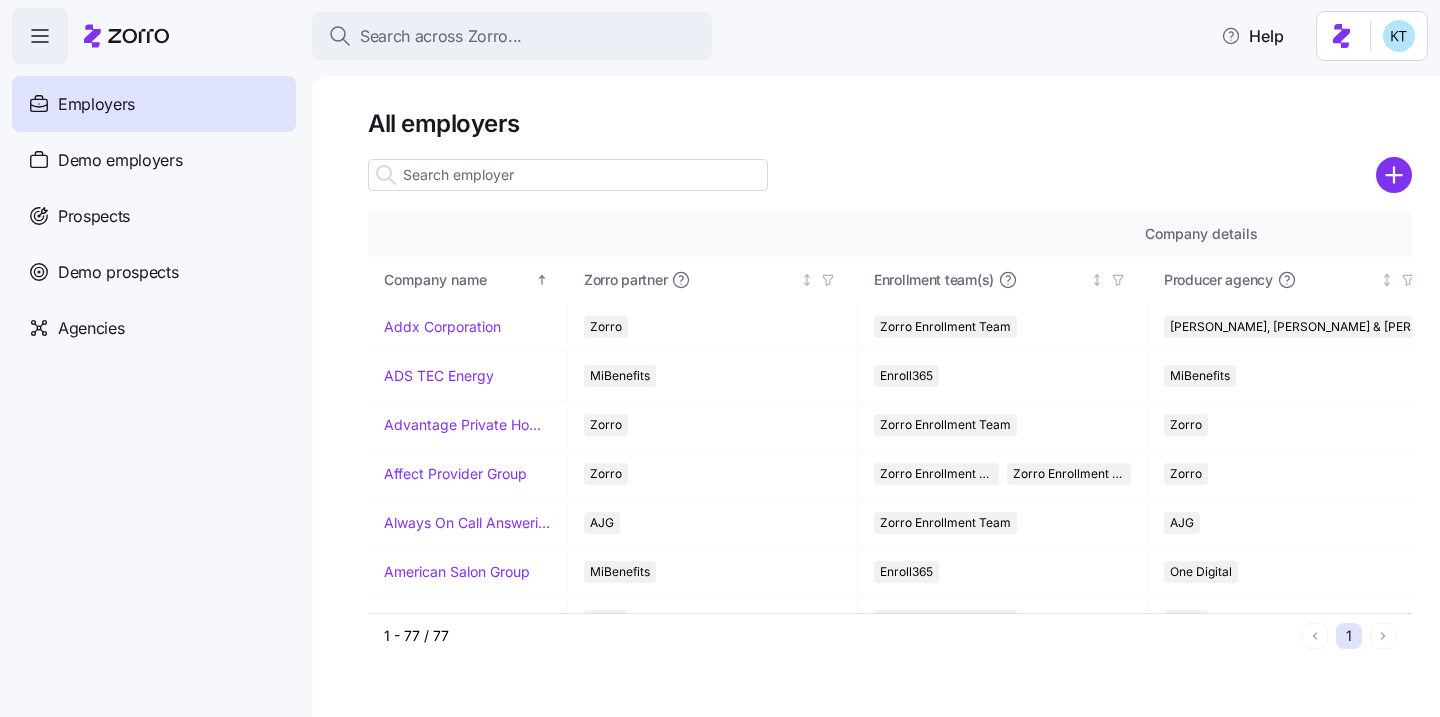 click on "Search across Zorro... Help Employers Demo employers Prospects Demo prospects Agencies All employers Company details Benefit status Charges Company name Zorro partner Enrollment team(s) Producer agency Producer agent Employer status Coverage start date Open enrollment start Open enrollment end Total employees Enrolled employees Total PEPM fees PEPM commissions Monthly platform fee Monthly total Addx Corporation Zorro Zorro Enrollment Team Connor, Strong & Buckelew Active 07/01/2025 05/28/2025 06/09/2025 59 22 $50 $20 $100 $1,200 ADS TEC Energy MiBenefits Enroll365 MiBenefits Matt Noe Active 01/01/2025 12/01/2024 12/15/2024 16 11 $50 $28 $50 $1,000 Advantage Private Home Care Zorro Zorro Enrollment Team Zorro Active 04/01/2025 03/01/2025 03/10/2025 50 5 $30 $0 $100 $1,000 Affect Provider Group Zorro Zorro Enrollment Team Zorro Enrollment Experts Zorro Active 01/01/2025 12/02/2024 12/10/2024 9 7 $30 $20 $100 $1,000 Always On Call Answering Service AJG Zorro Enrollment Team AJG Cassandra Ragucci Active 17 10 $85" at bounding box center (720, 352) 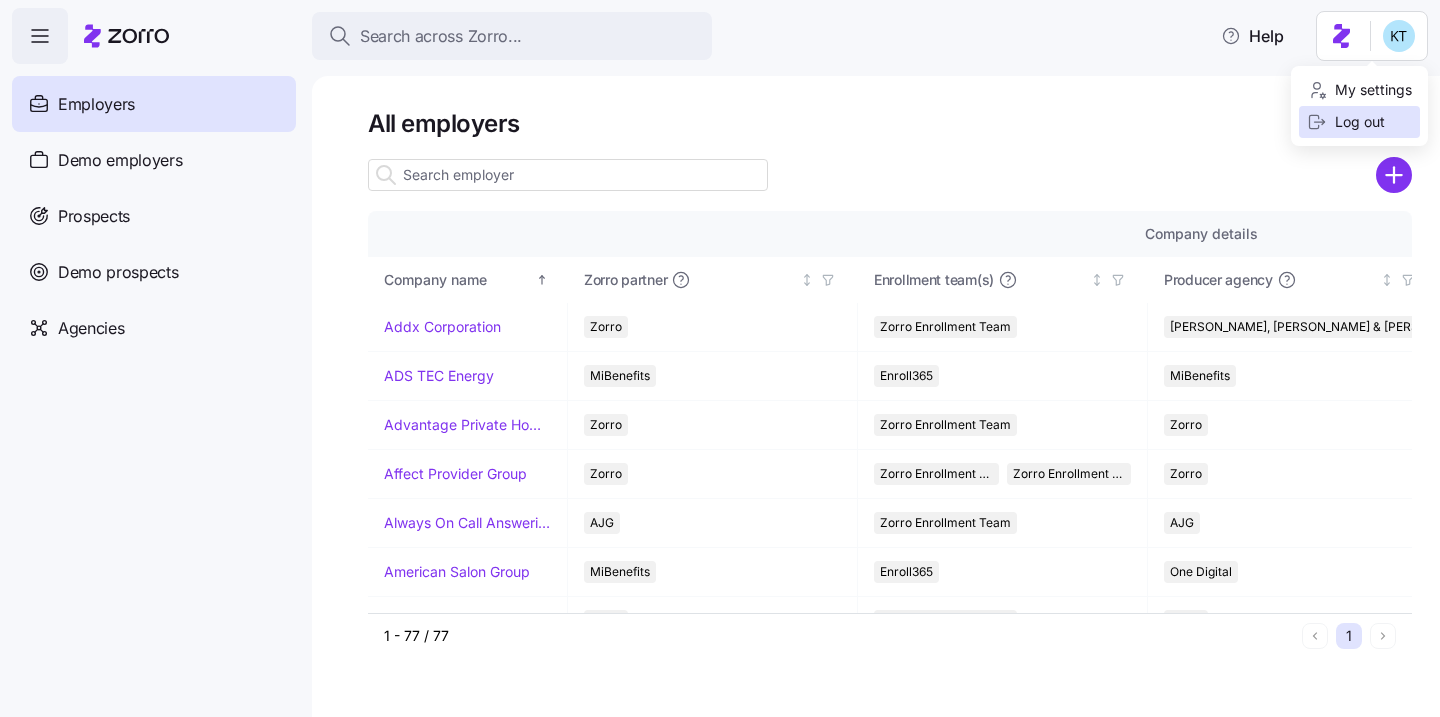 click on "Log out" at bounding box center (1346, 122) 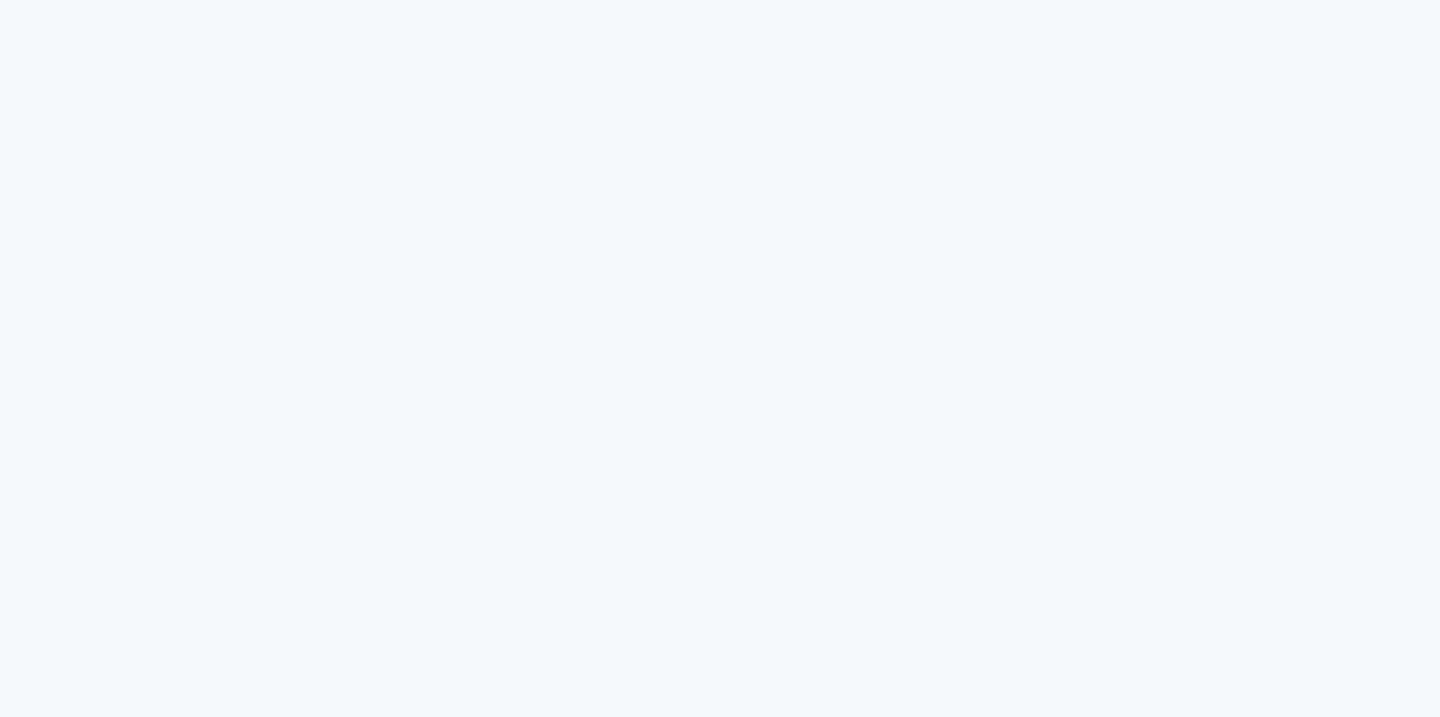 scroll, scrollTop: 0, scrollLeft: 0, axis: both 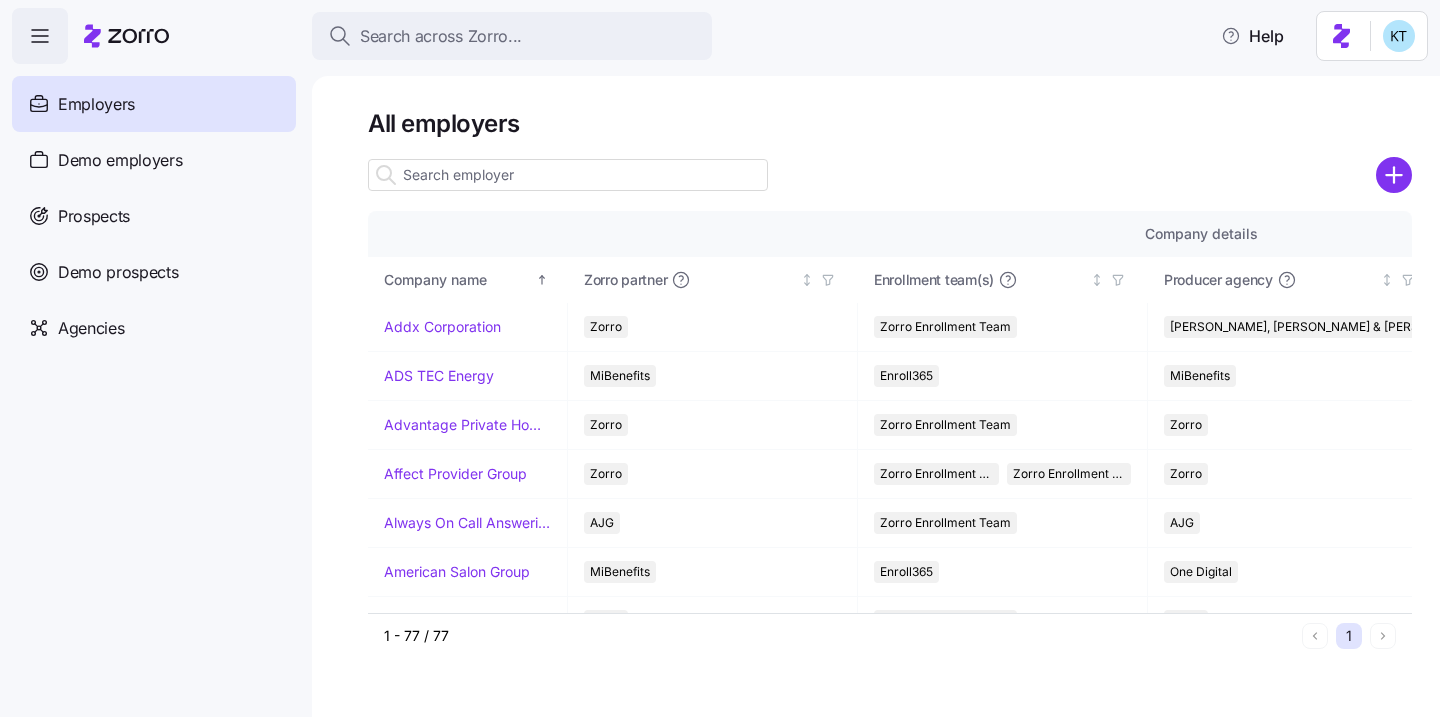 click on "Search across Zorro... Help Employers Demo employers Prospects Demo prospects Agencies All employers Company details Benefit status Charges Company name Zorro partner Enrollment team(s) Producer agency Producer agent Employer status Coverage start date Open enrollment start Open enrollment end Total employees Enrolled employees Total PEPM fees PEPM commissions Monthly platform fee Monthly total Addx Corporation Zorro Zorro Enrollment Team Connor, Strong & [PERSON_NAME] Active [DATE] [DATE] [DATE] 59 22 $50 $20 $100 $1,200 ADS TEC Energy MiBenefits Enroll365 MiBenefits [PERSON_NAME] Active [DATE] [DATE] [DATE] 16 11 $50 $28 $50 $1,000 Advantage Private Home Care Zorro Zorro Enrollment Team Zorro Active [DATE] [DATE] [DATE] 50 5 $30 $0 $100 $1,000 Affect Provider Group Zorro Zorro Enrollment Team Zorro Enrollment Experts Zorro Active [DATE] [DATE] [DATE] 9 7 $30 $20 $100 $1,000 Always On Call Answering Service AJG Zorro Enrollment Team AJG [PERSON_NAME] Active 17 10 $85" at bounding box center [720, 352] 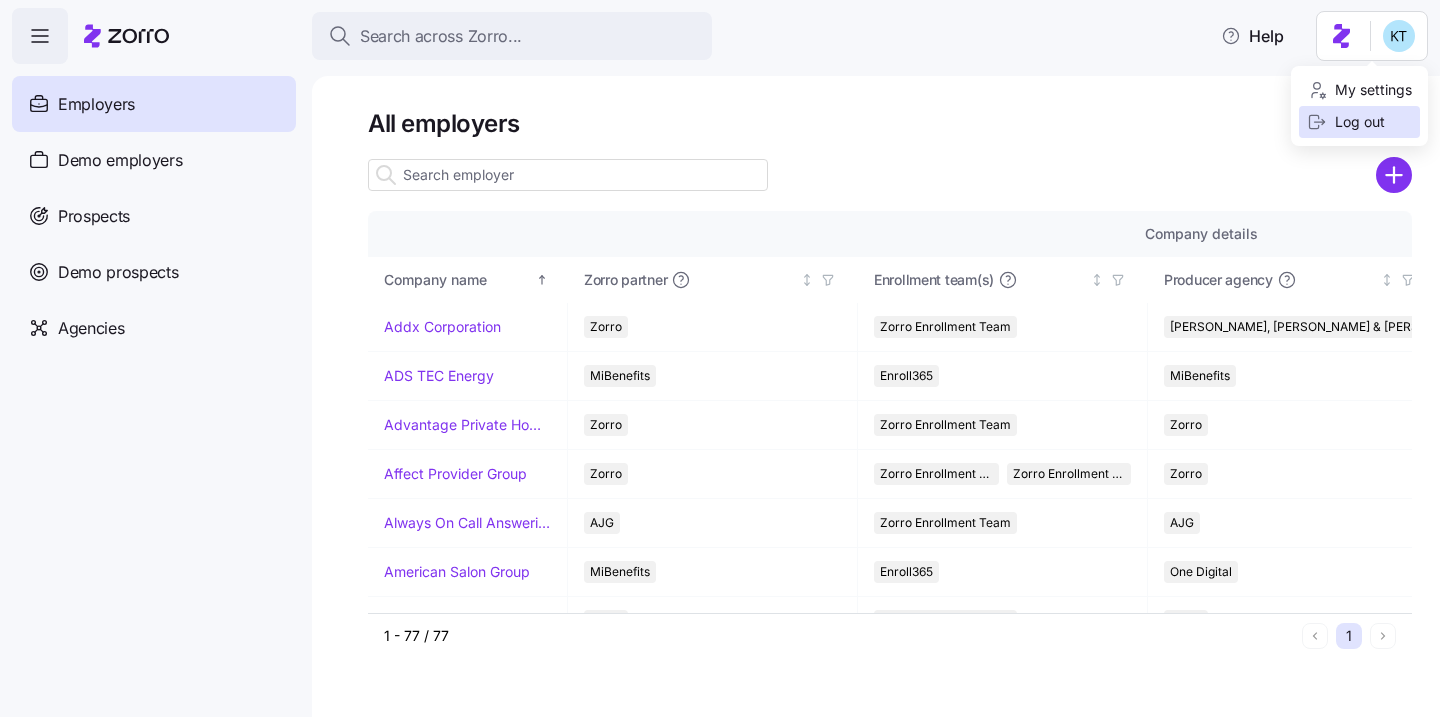 click on "Log out" at bounding box center (1346, 122) 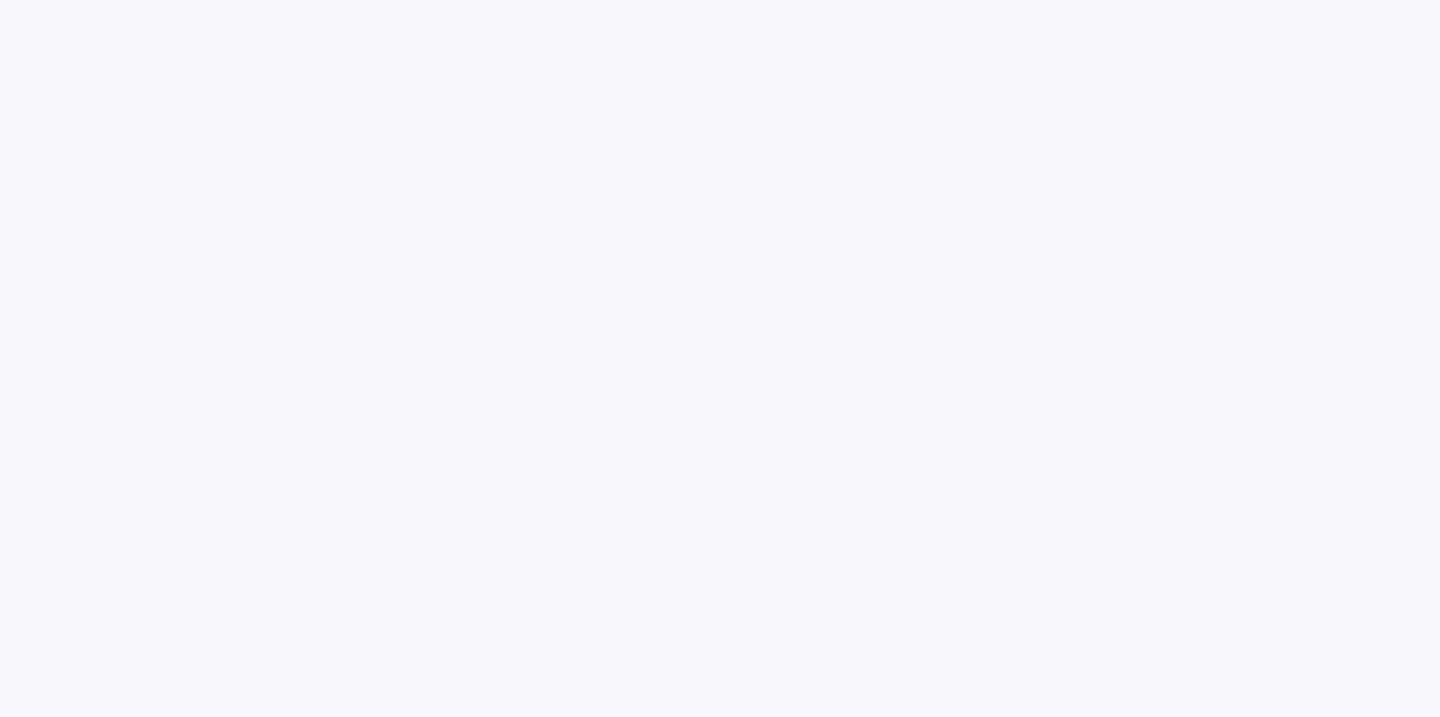 scroll, scrollTop: 0, scrollLeft: 0, axis: both 